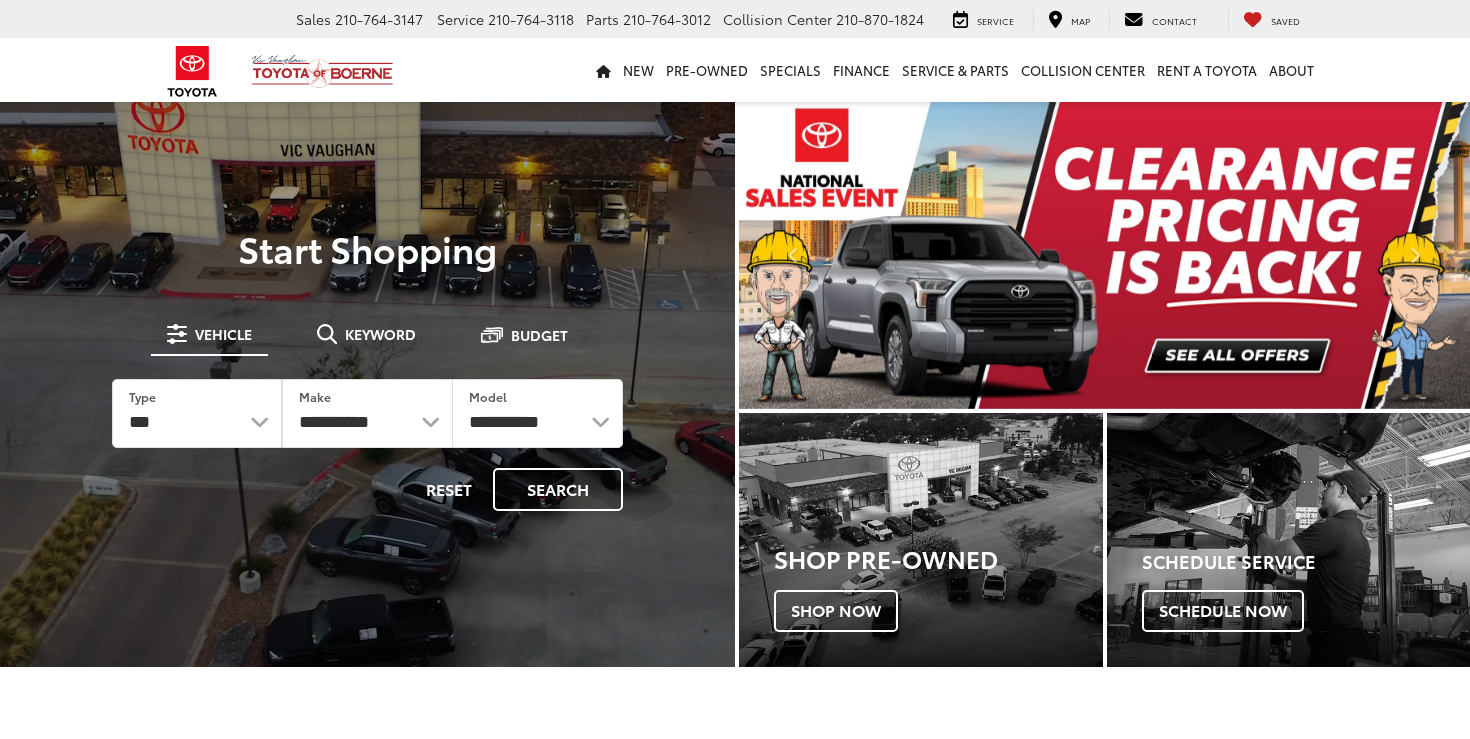 scroll, scrollTop: 0, scrollLeft: 0, axis: both 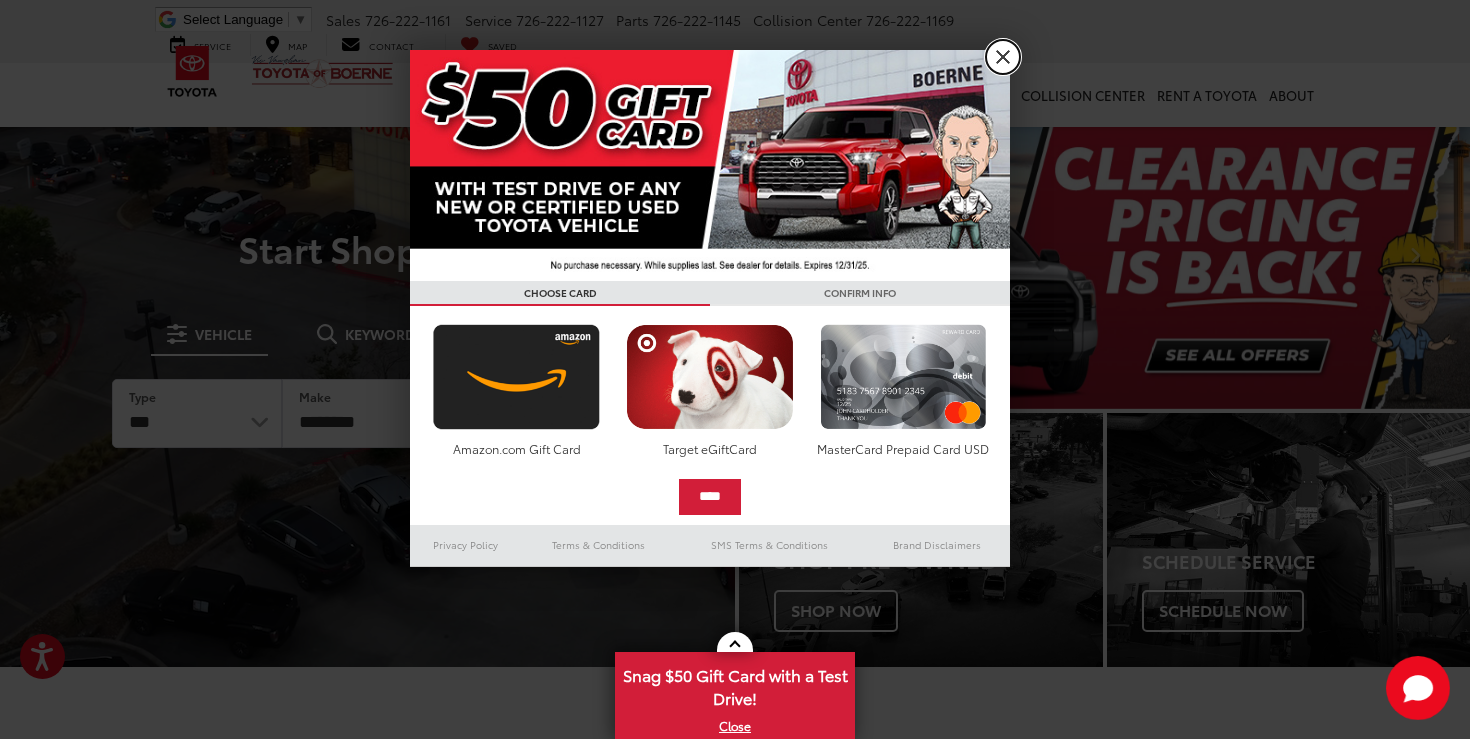 click on "X" at bounding box center (1003, 57) 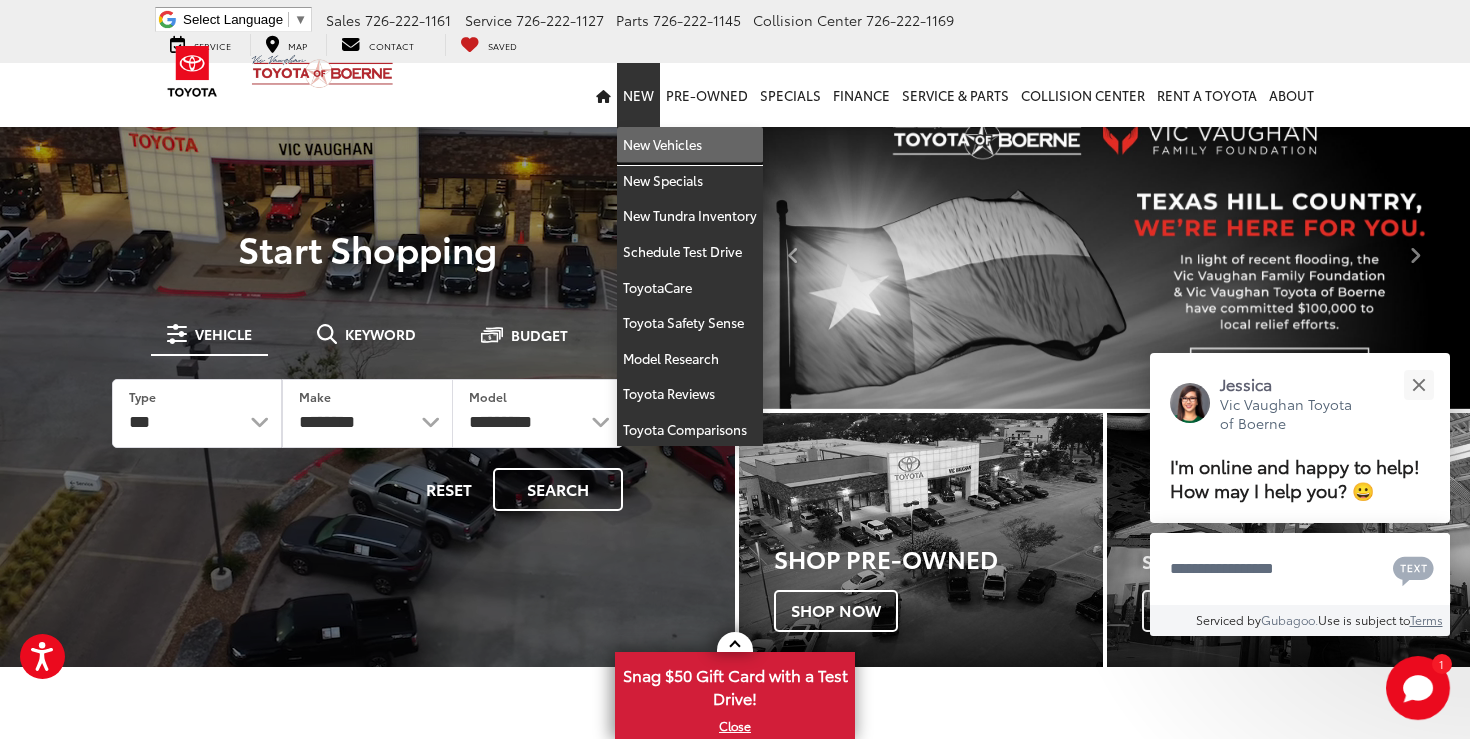 click on "New Vehicles" at bounding box center [690, 145] 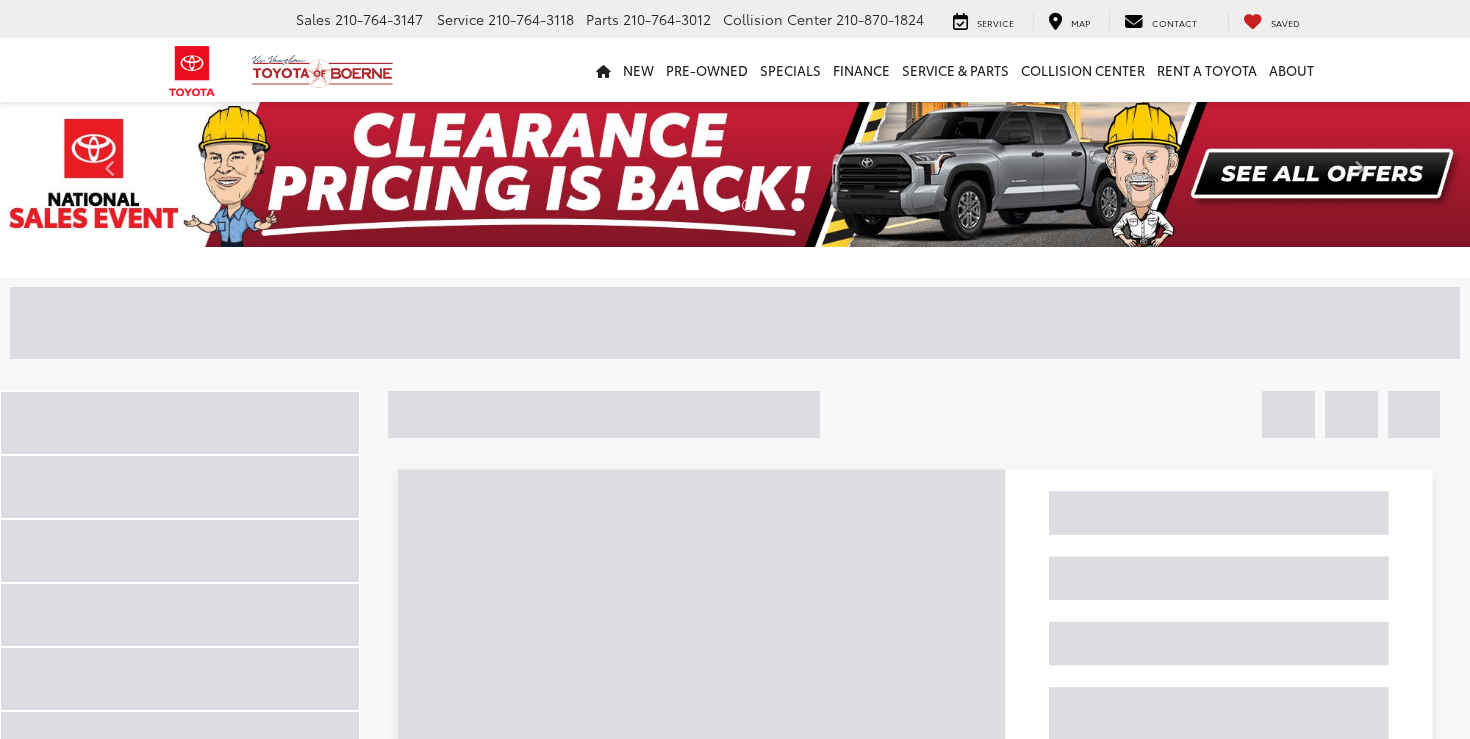 scroll, scrollTop: 0, scrollLeft: 0, axis: both 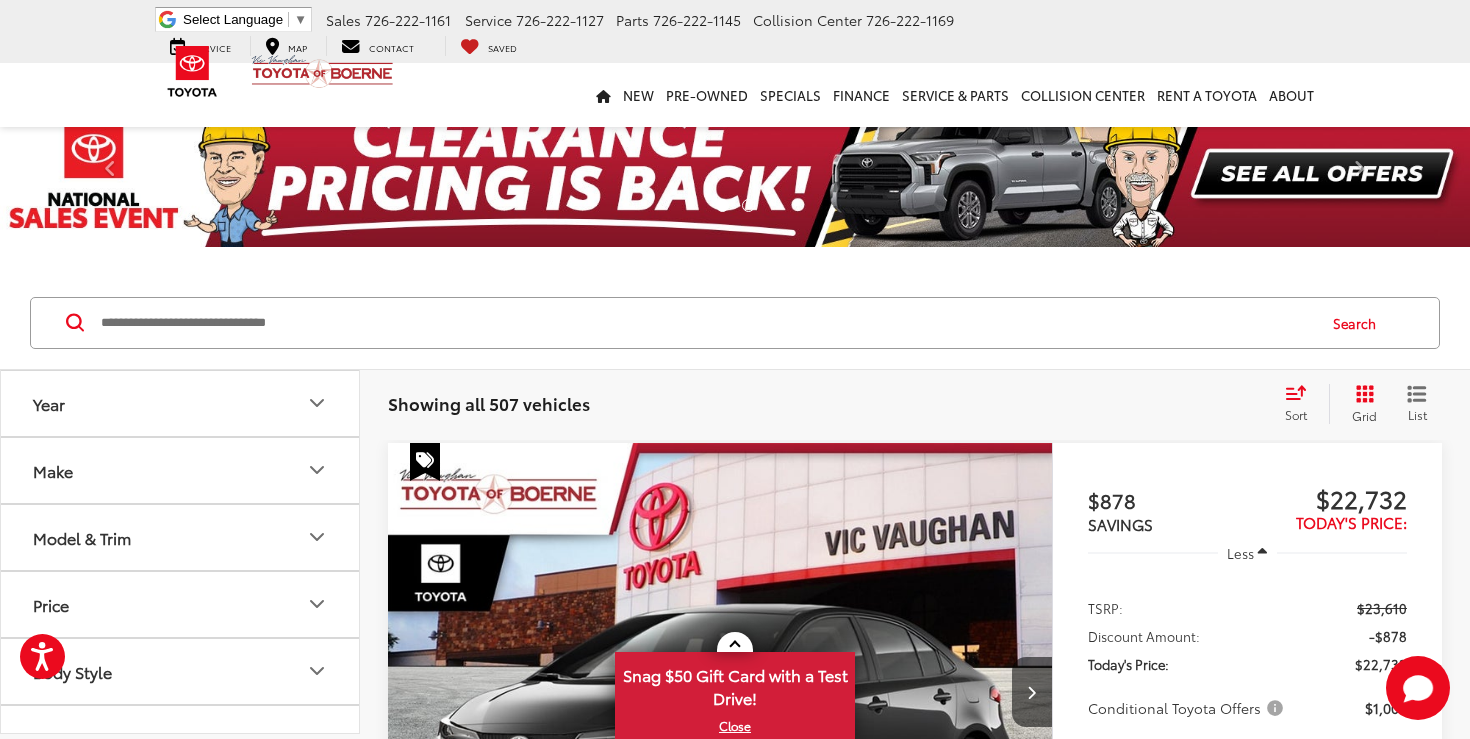 click 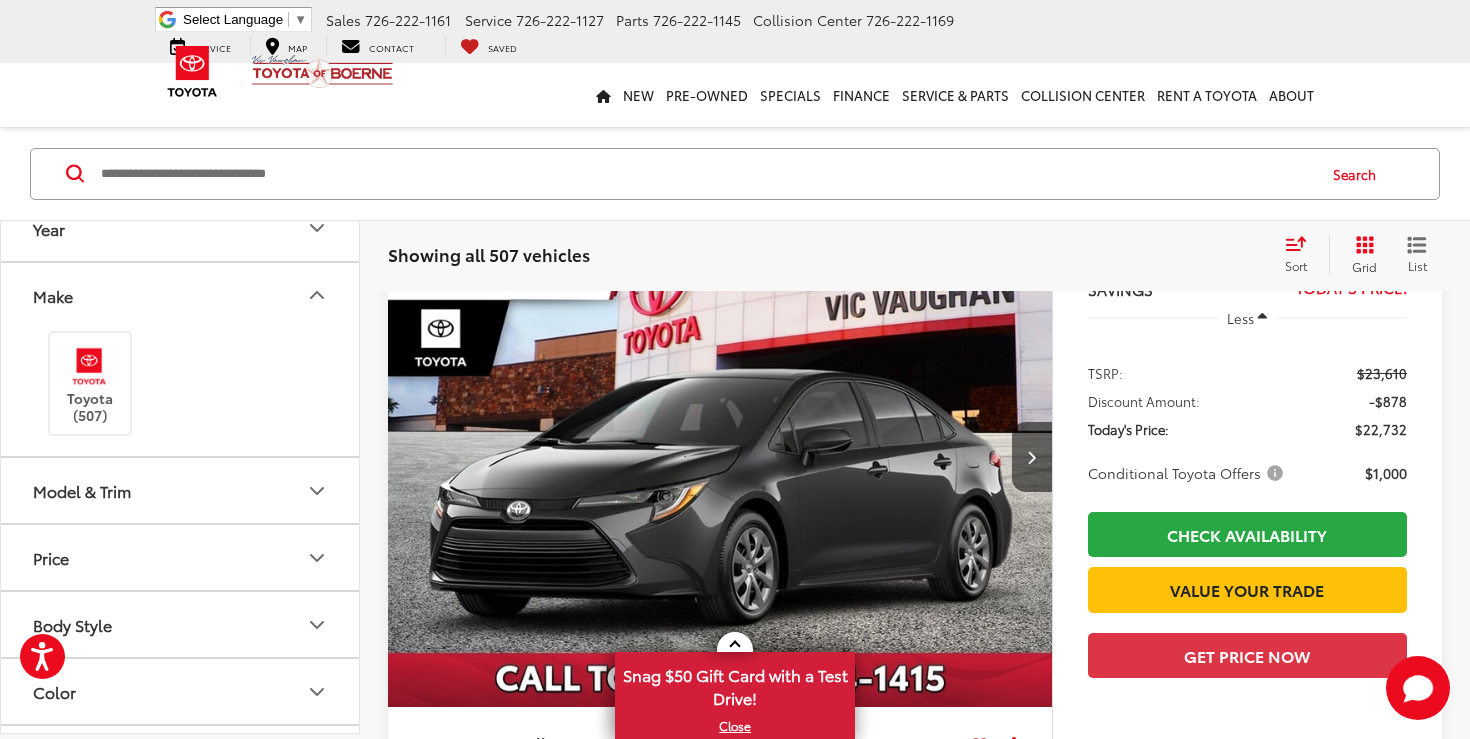 scroll, scrollTop: 248, scrollLeft: 0, axis: vertical 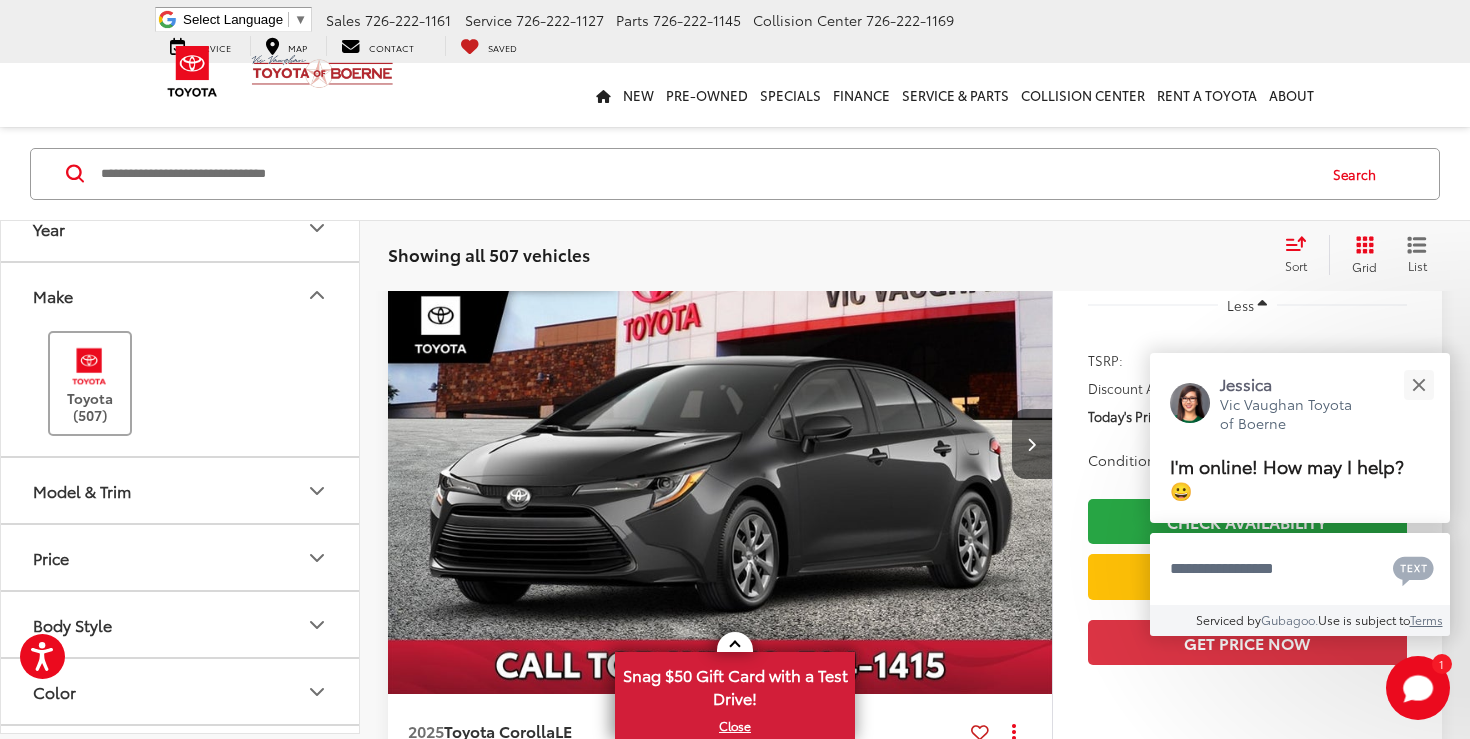 click on "Toyota   (507)" at bounding box center [90, 383] 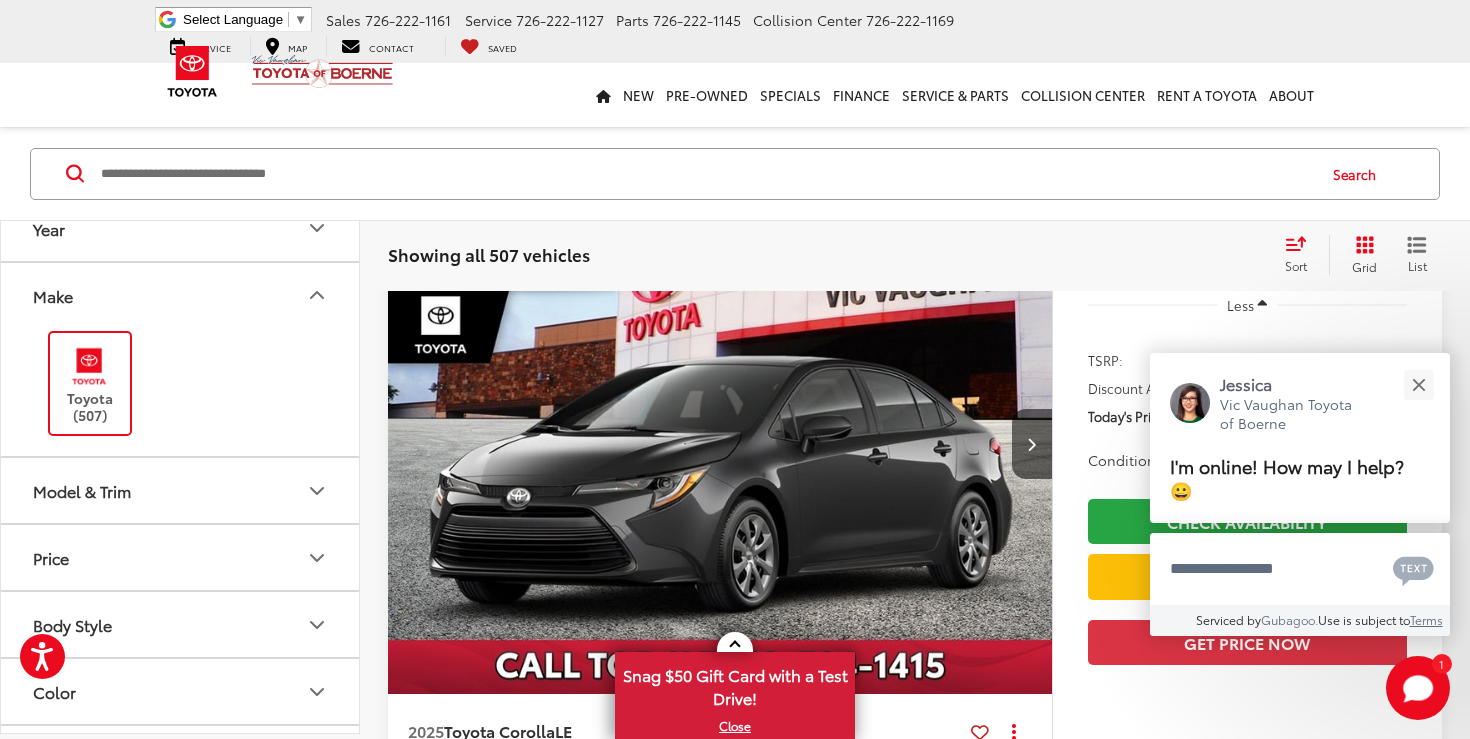 scroll, scrollTop: 149, scrollLeft: 0, axis: vertical 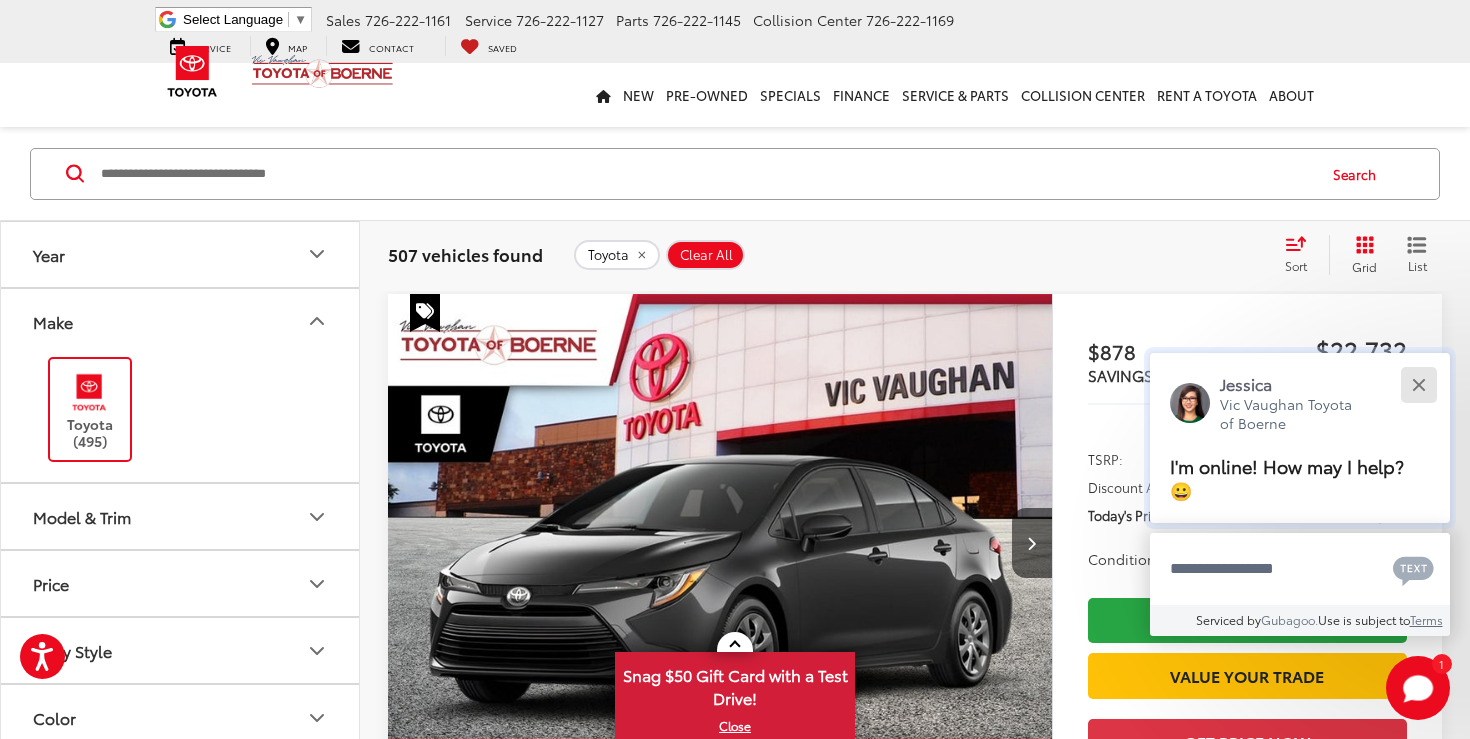 click at bounding box center (1418, 384) 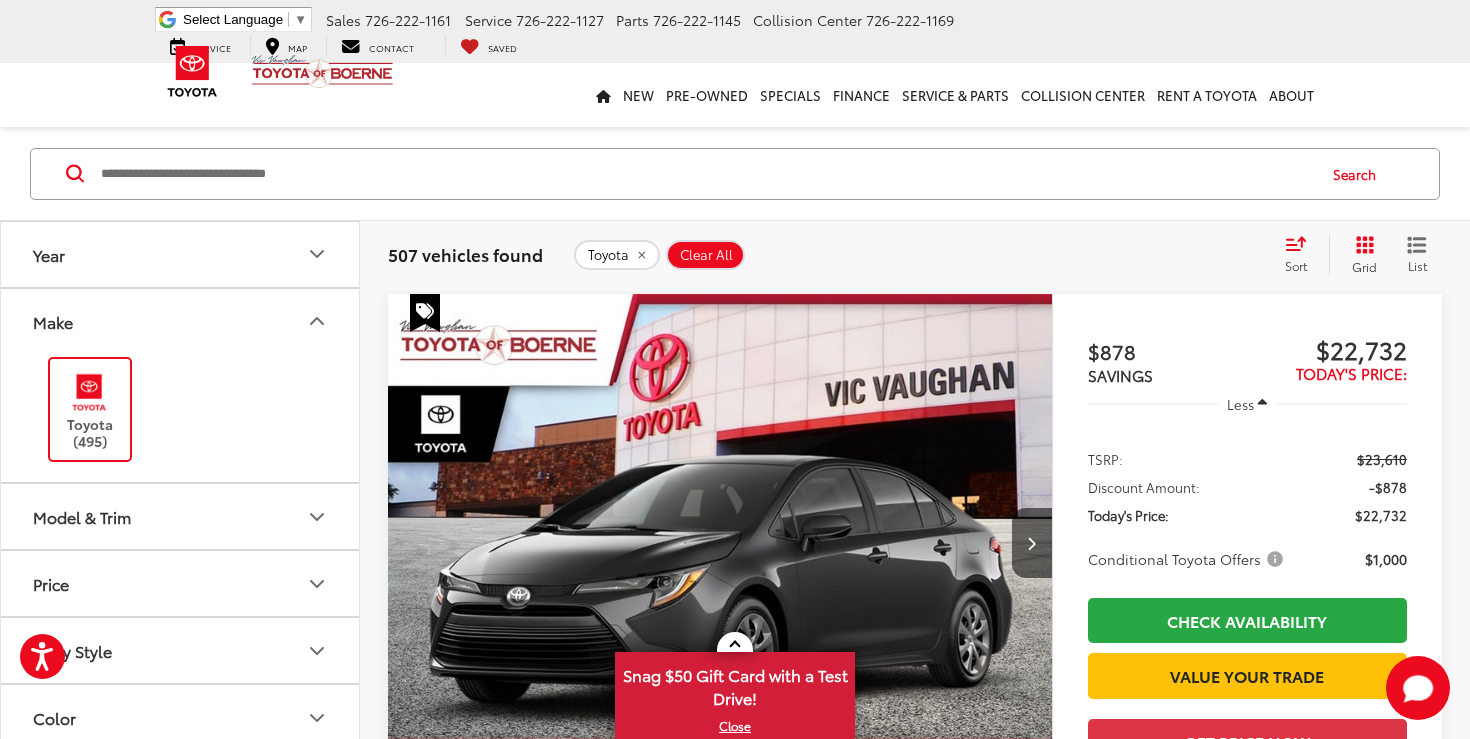 click 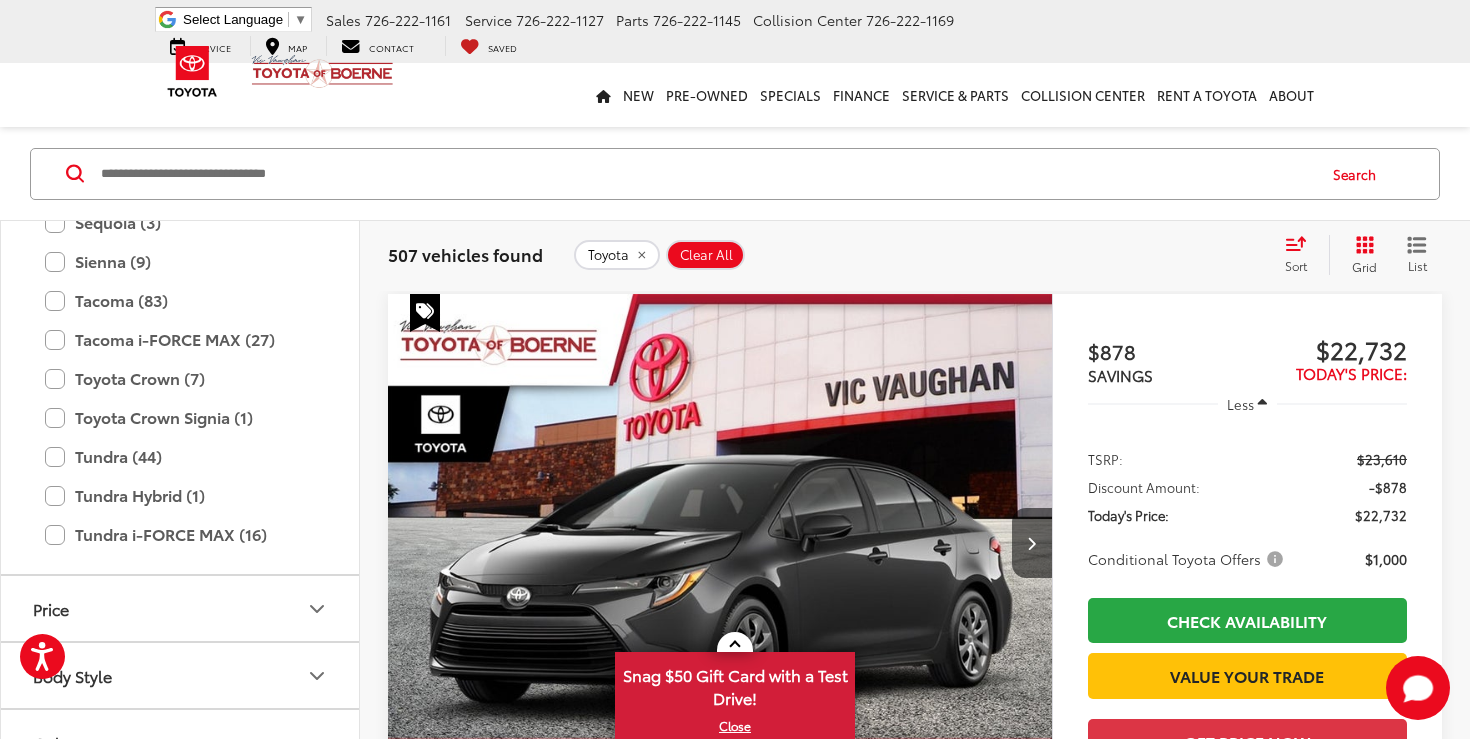 scroll, scrollTop: 1096, scrollLeft: 0, axis: vertical 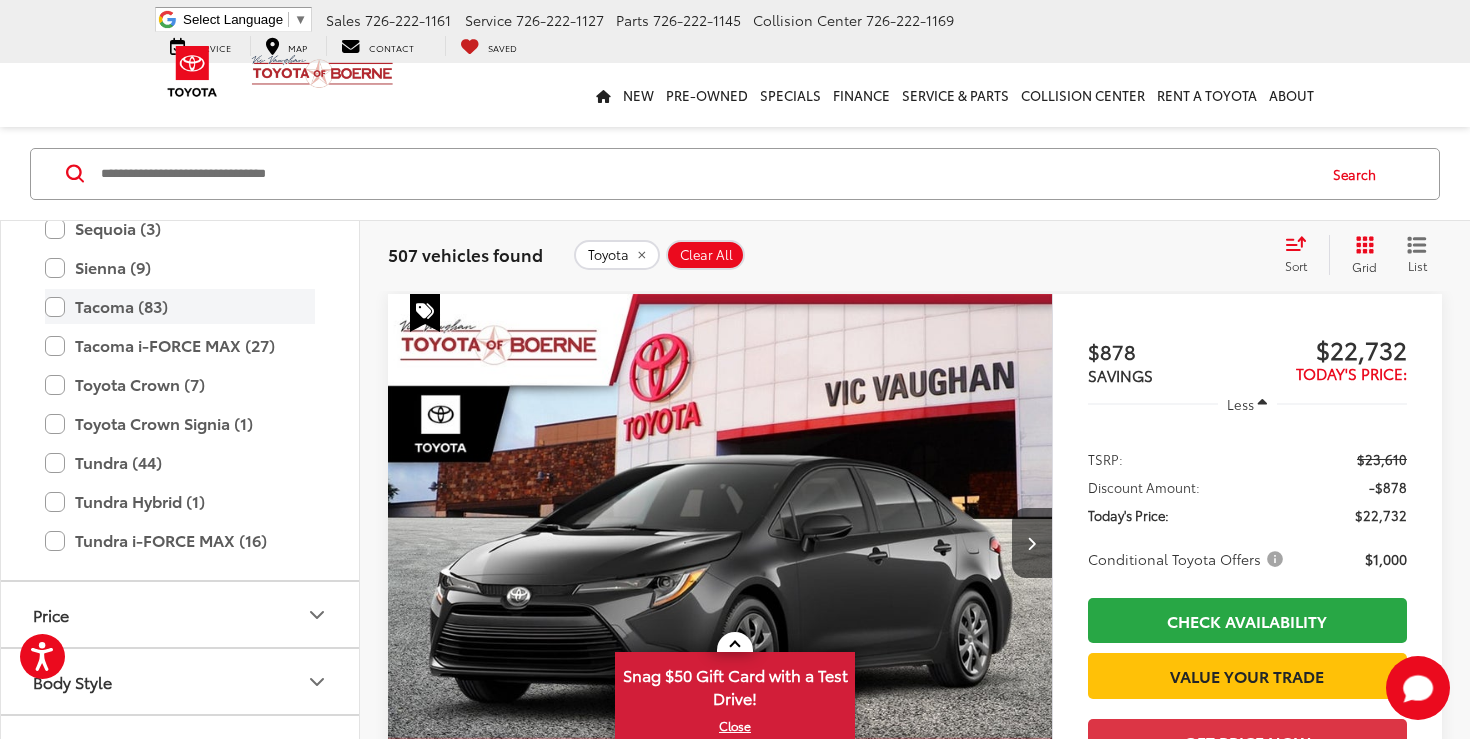 click on "Tacoma (83)" at bounding box center (180, 306) 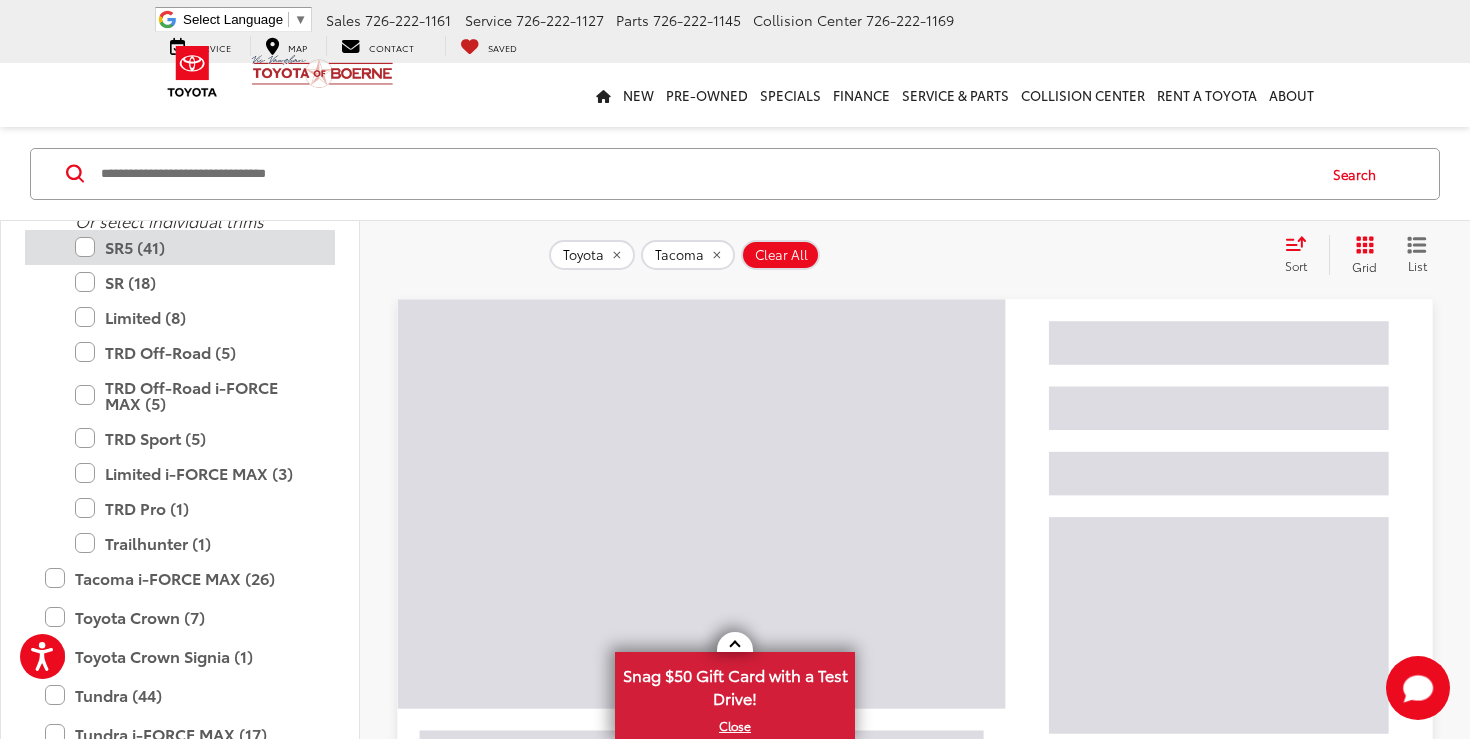 scroll, scrollTop: 1321, scrollLeft: 0, axis: vertical 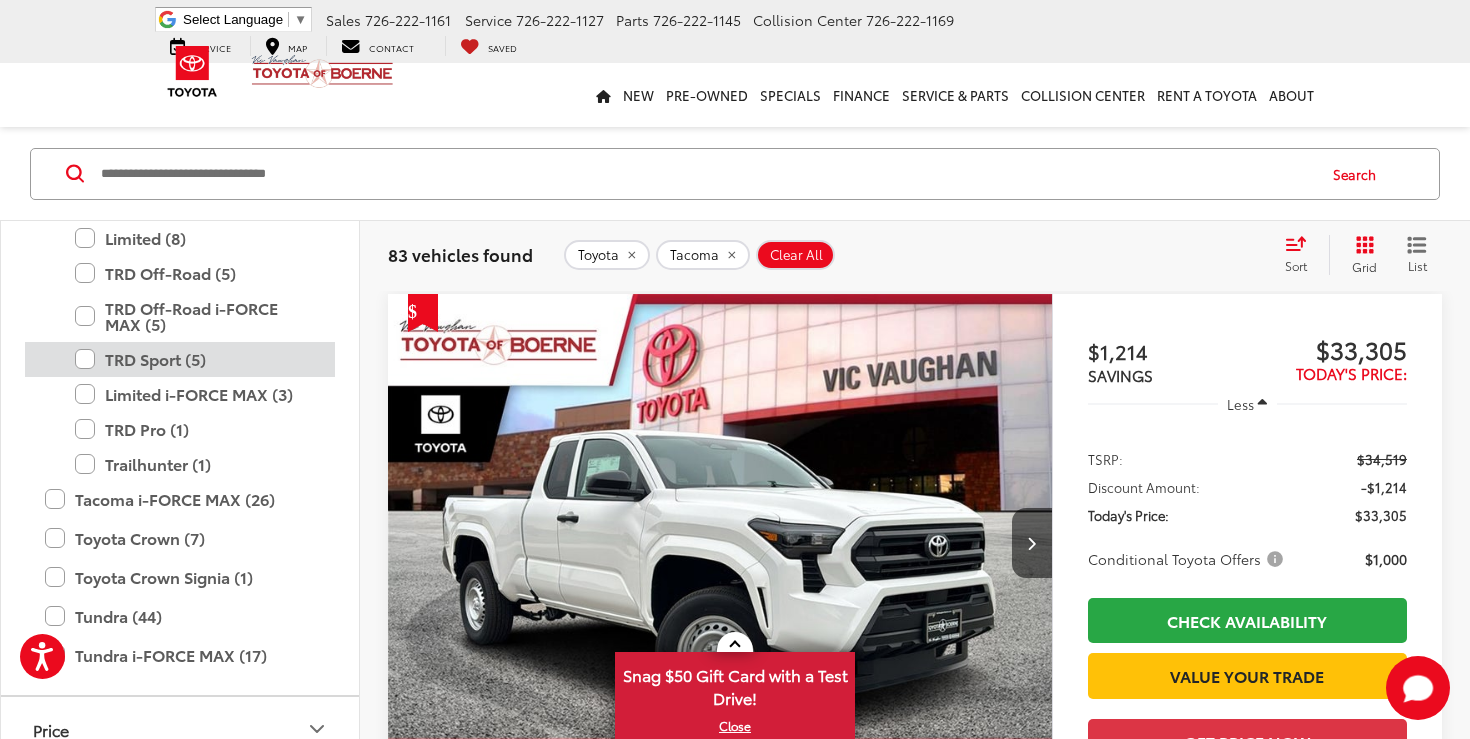 click on "TRD Sport (5)" at bounding box center (195, 359) 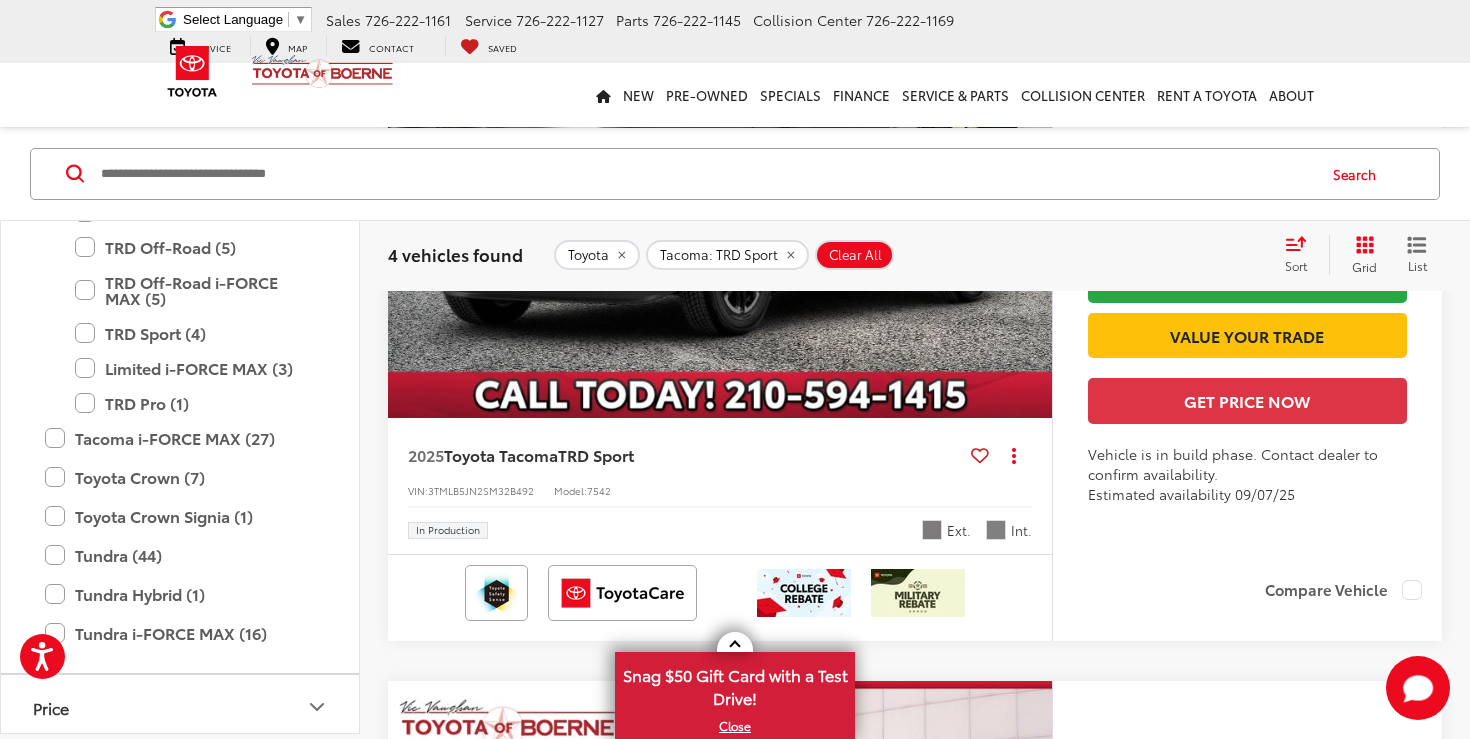 scroll, scrollTop: 2115, scrollLeft: 0, axis: vertical 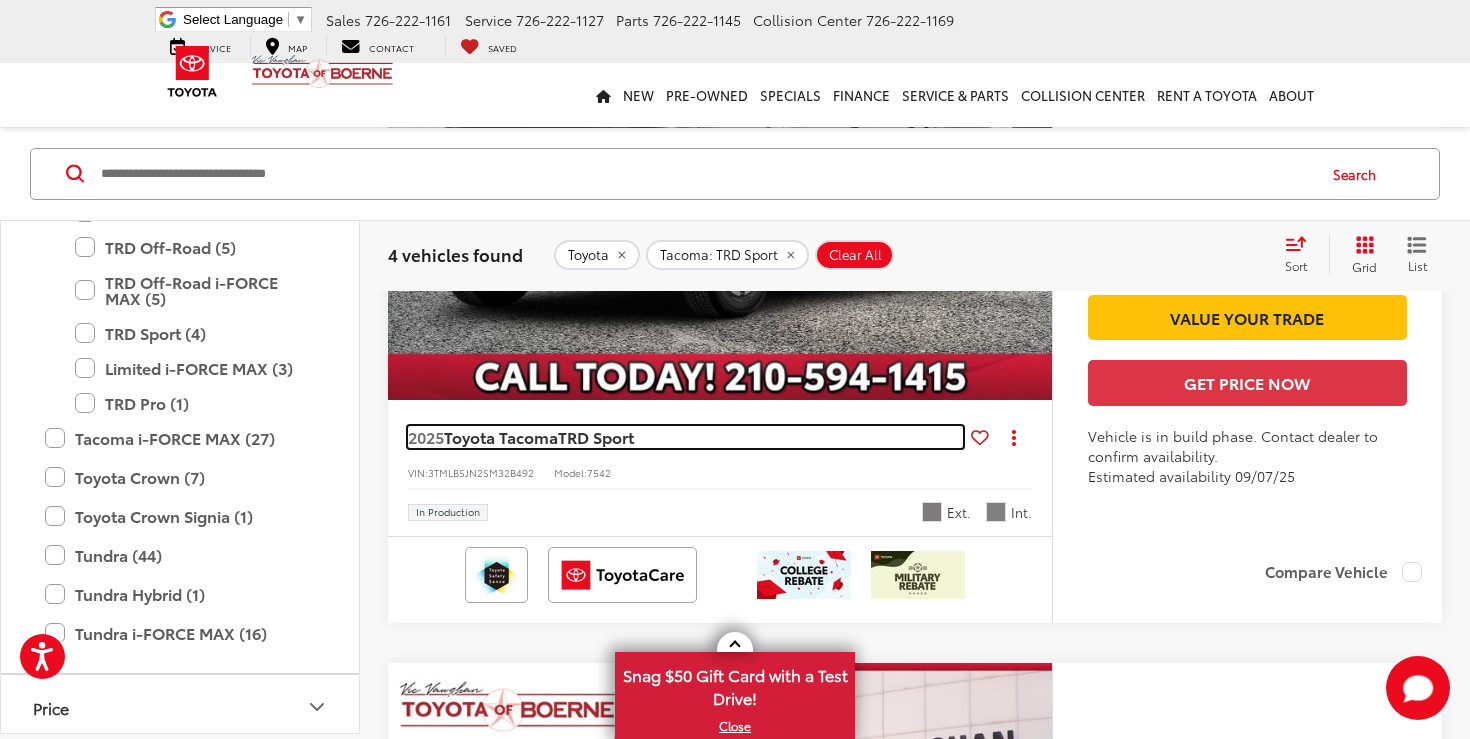 click on "TRD Sport" at bounding box center (596, 436) 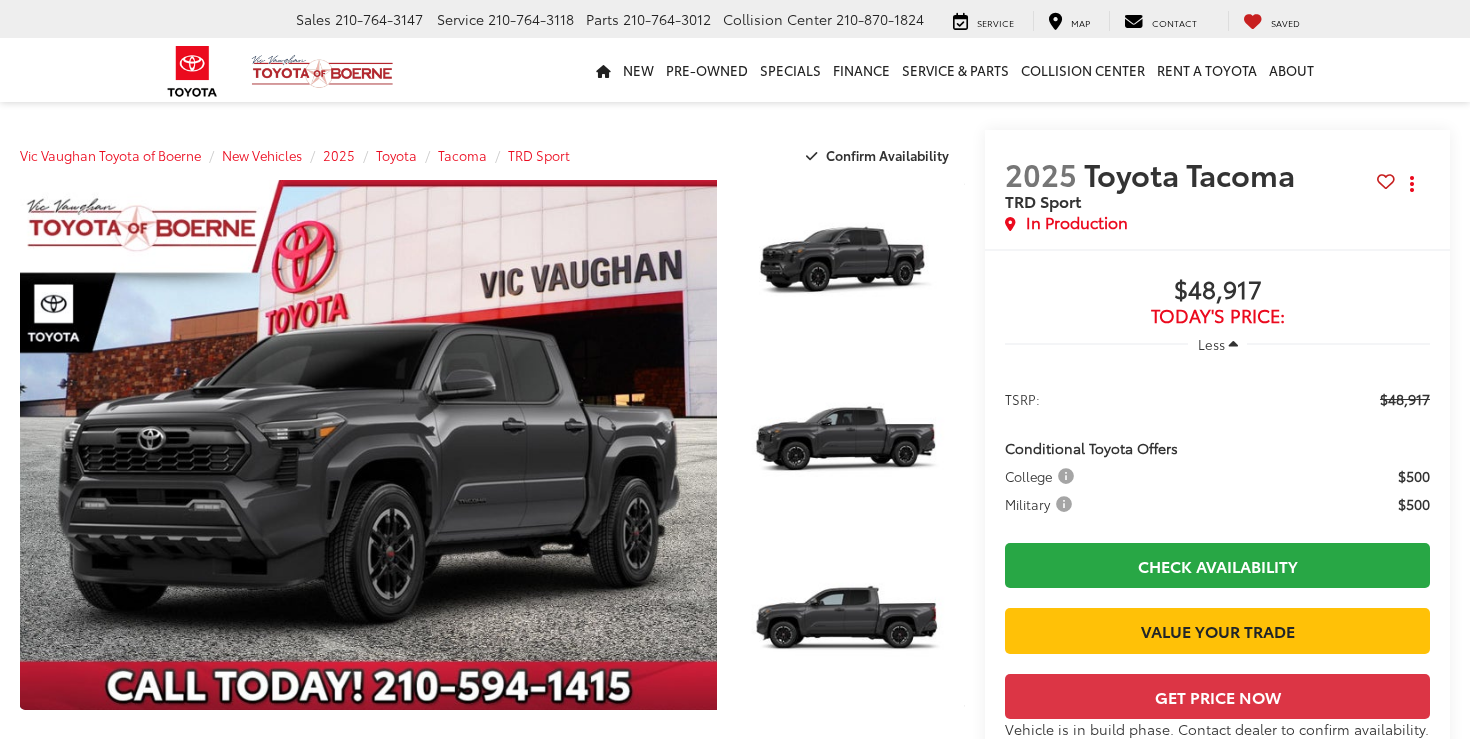 scroll, scrollTop: 0, scrollLeft: 0, axis: both 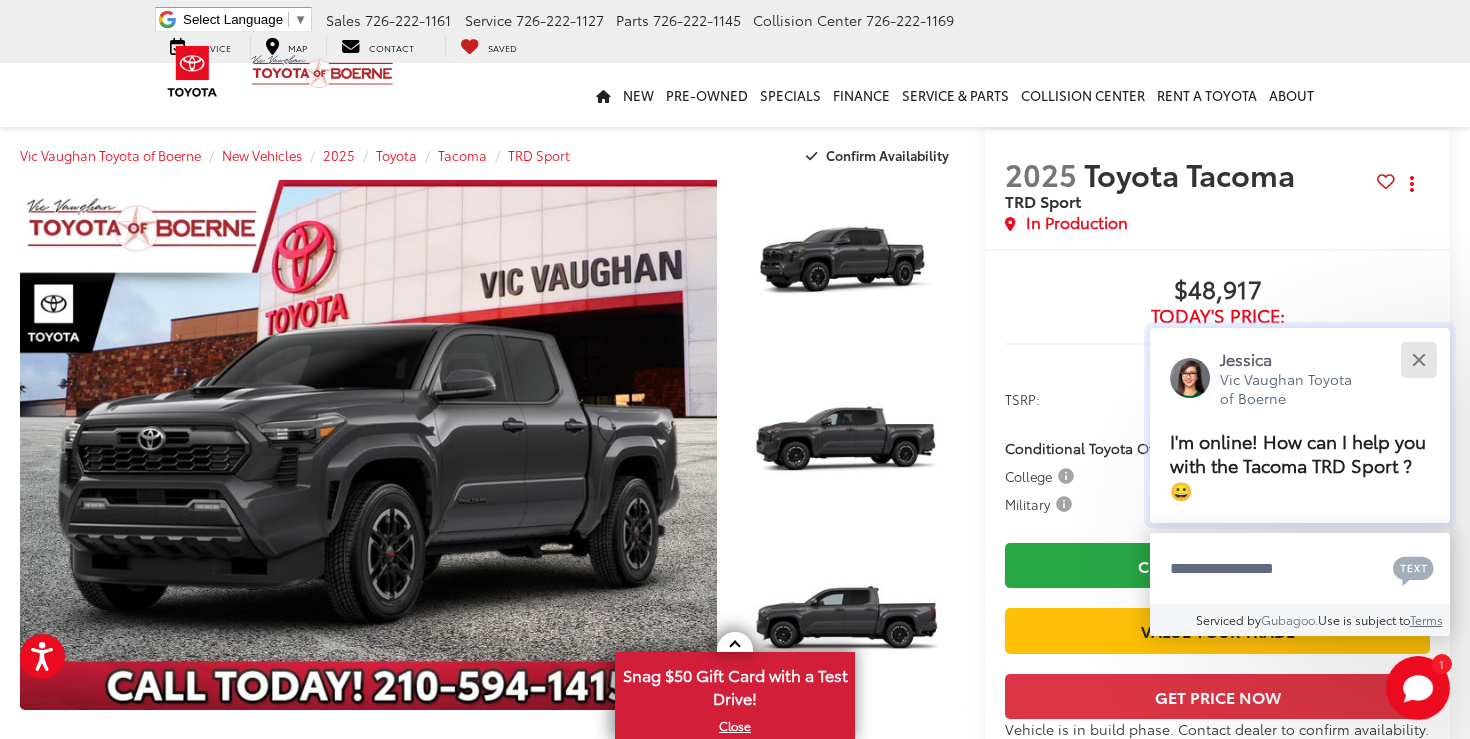 click at bounding box center [1418, 359] 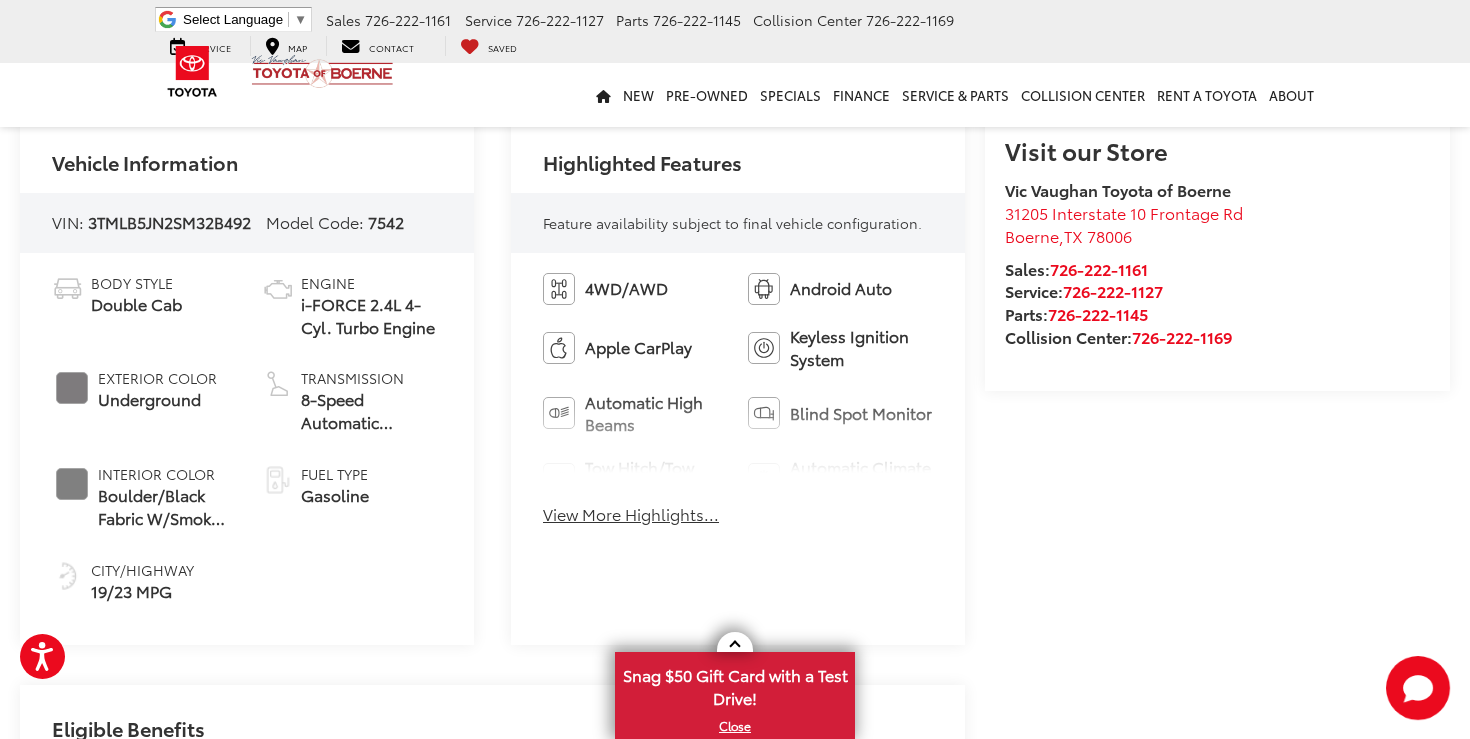 scroll, scrollTop: 709, scrollLeft: 0, axis: vertical 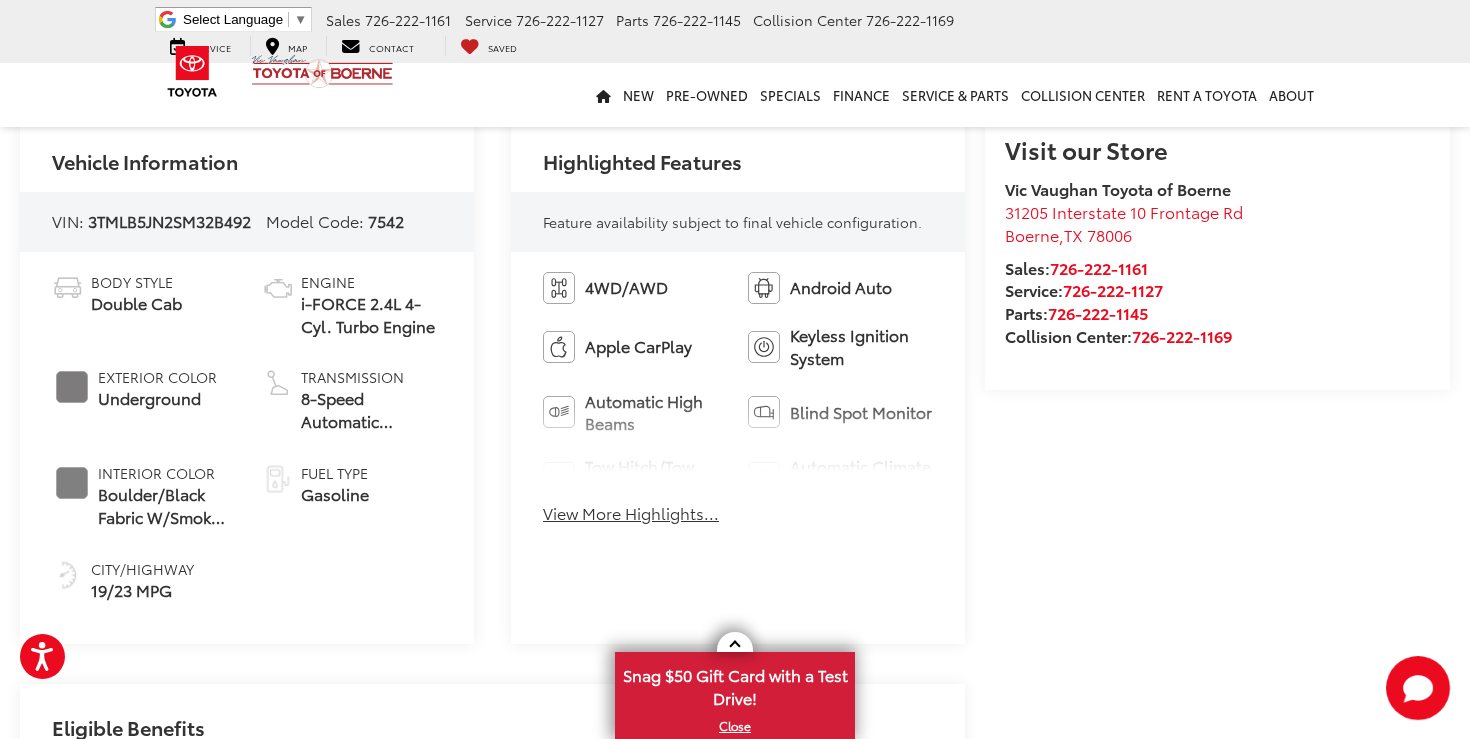 click on "View More Highlights..." at bounding box center (631, 513) 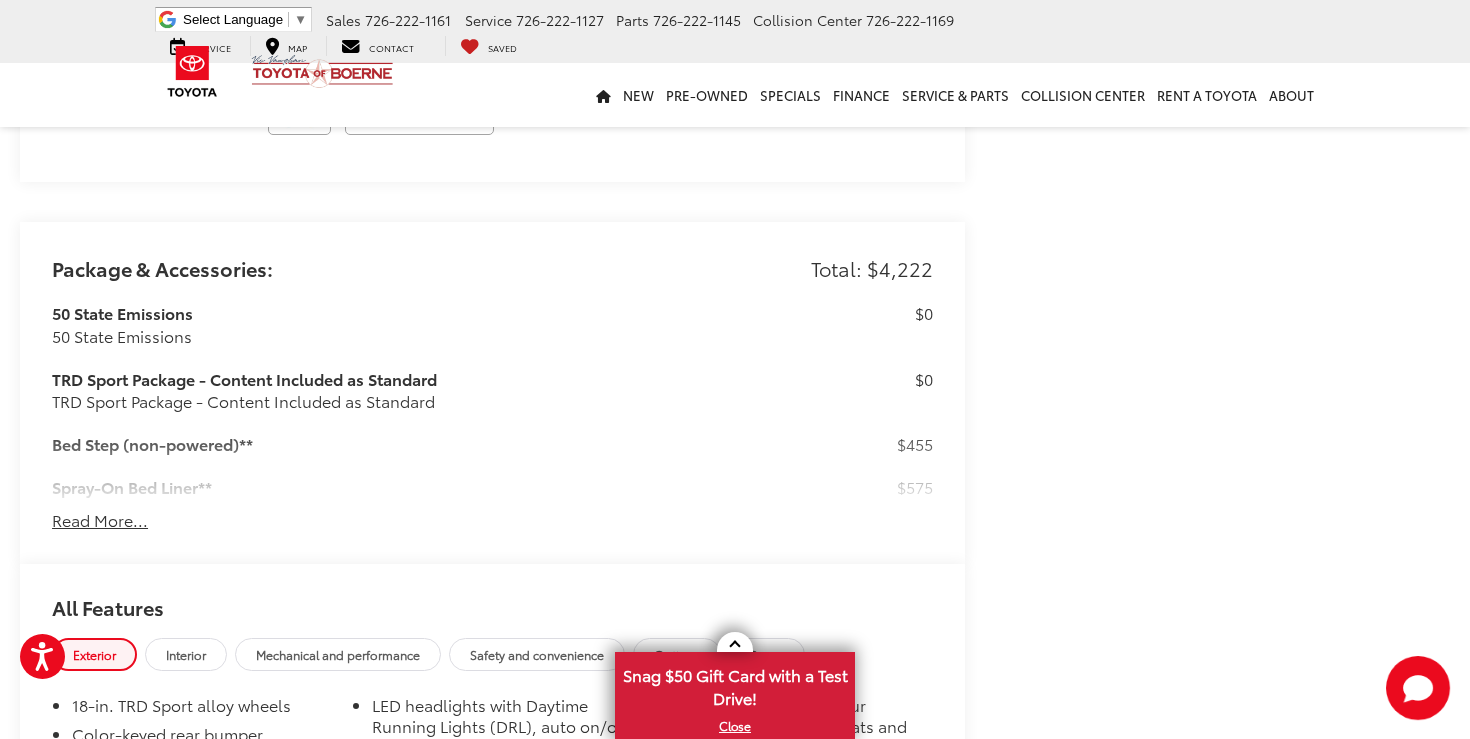 scroll, scrollTop: 1435, scrollLeft: 0, axis: vertical 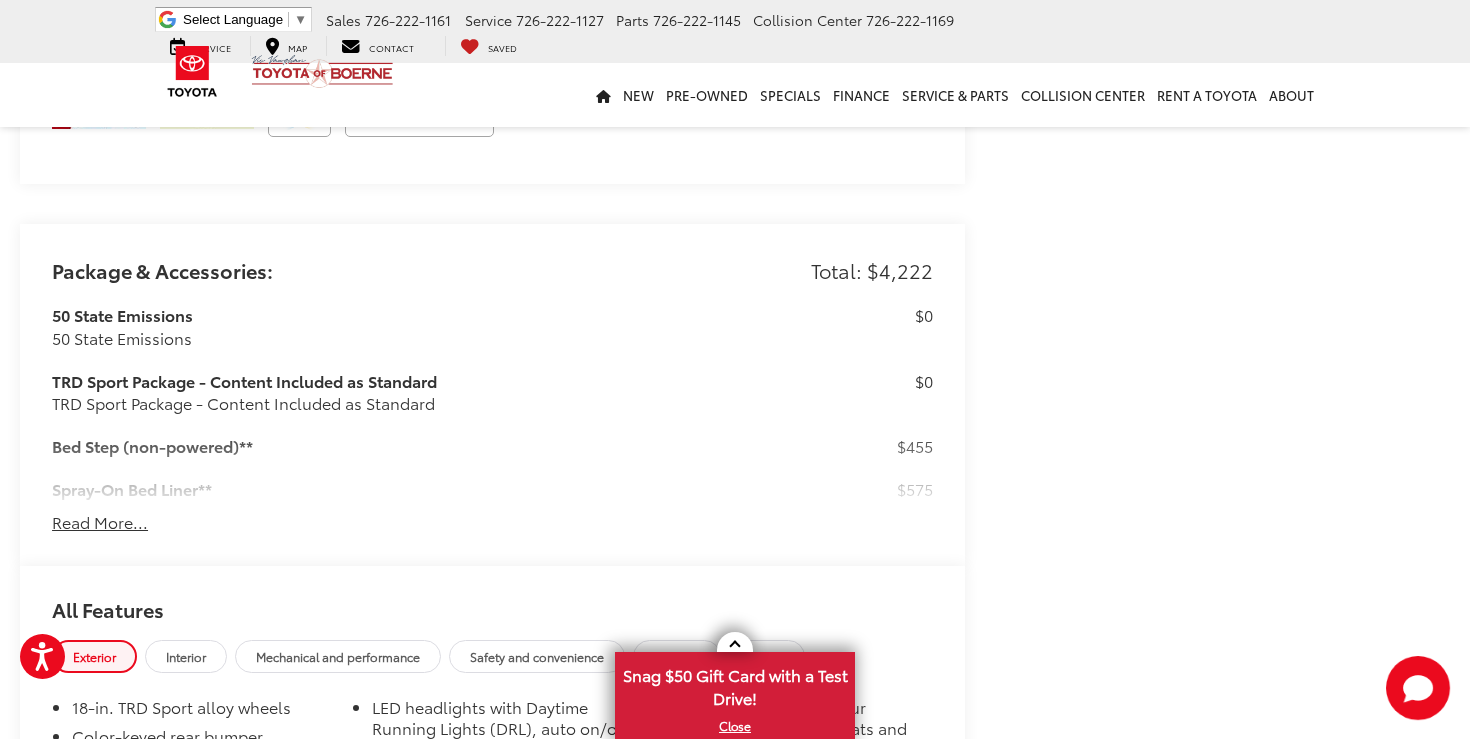 click on "Read More..." at bounding box center [100, 522] 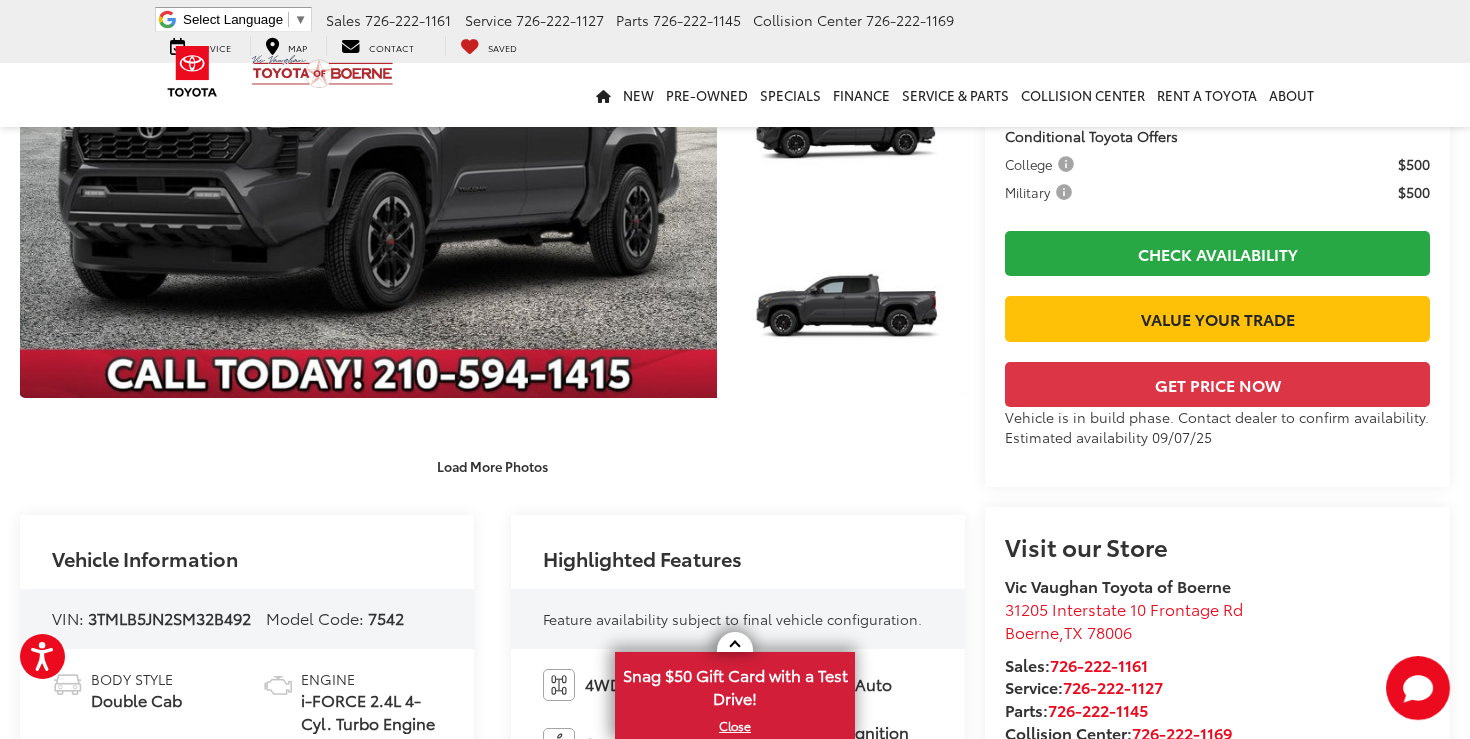 scroll, scrollTop: 333, scrollLeft: 0, axis: vertical 